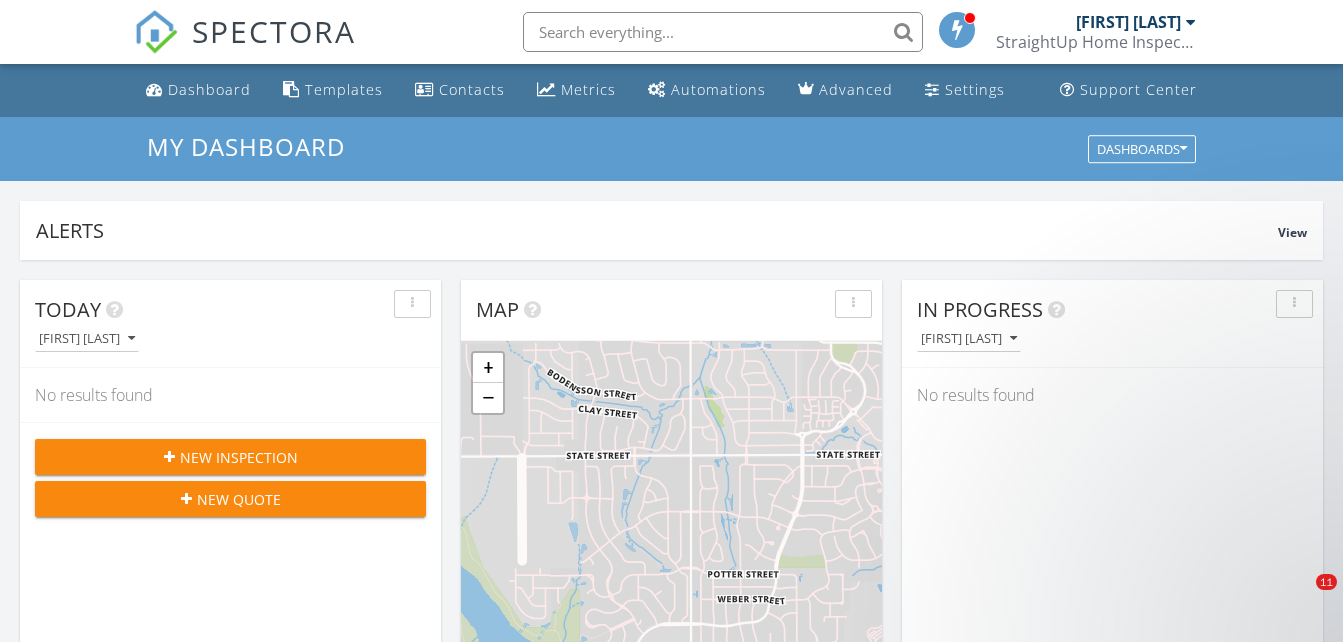 scroll, scrollTop: 0, scrollLeft: 0, axis: both 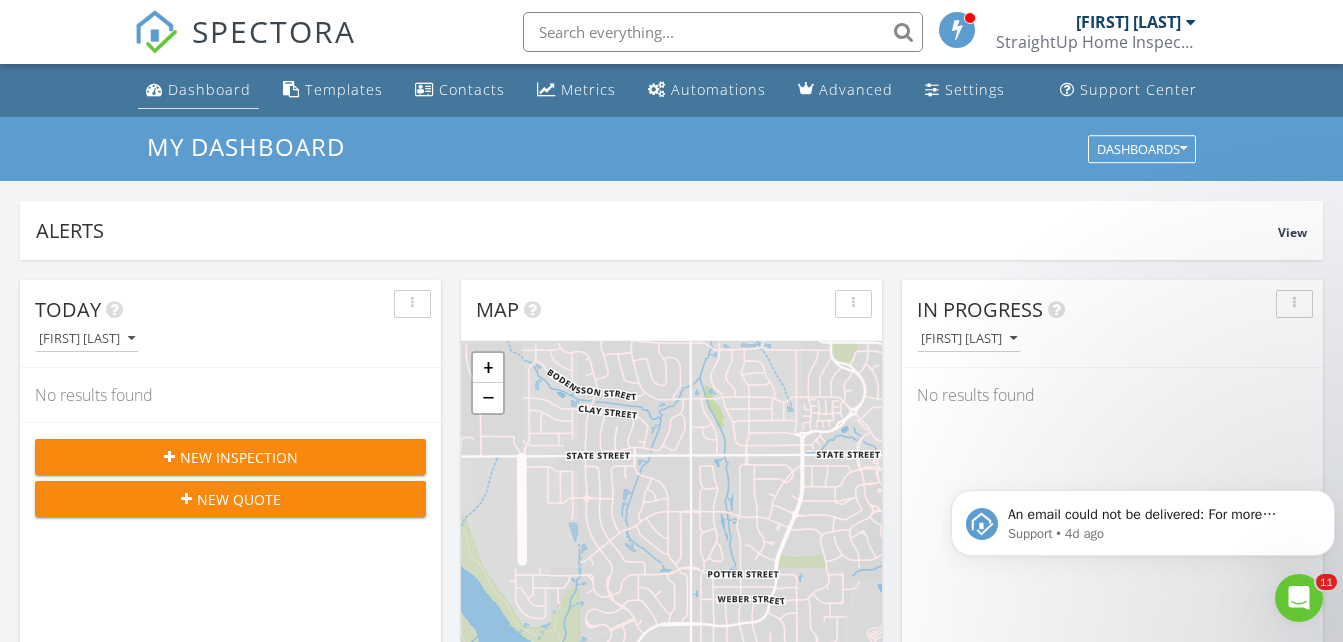 click on "Dashboard" at bounding box center (198, 90) 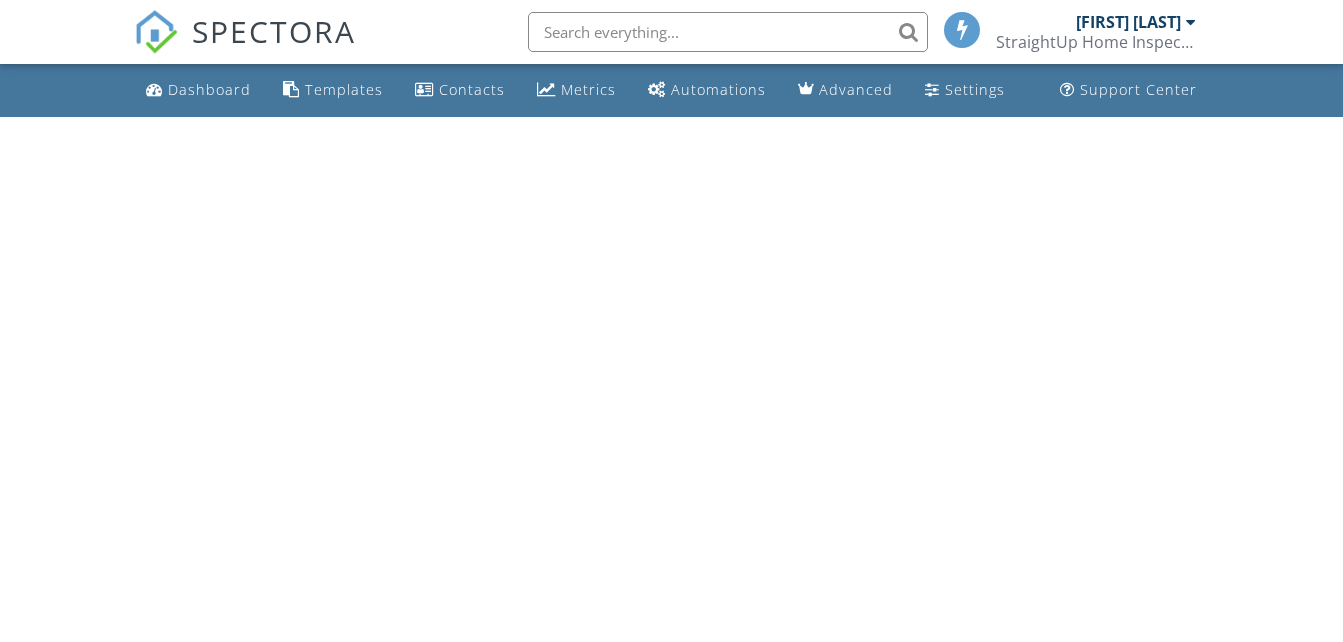 scroll, scrollTop: 0, scrollLeft: 0, axis: both 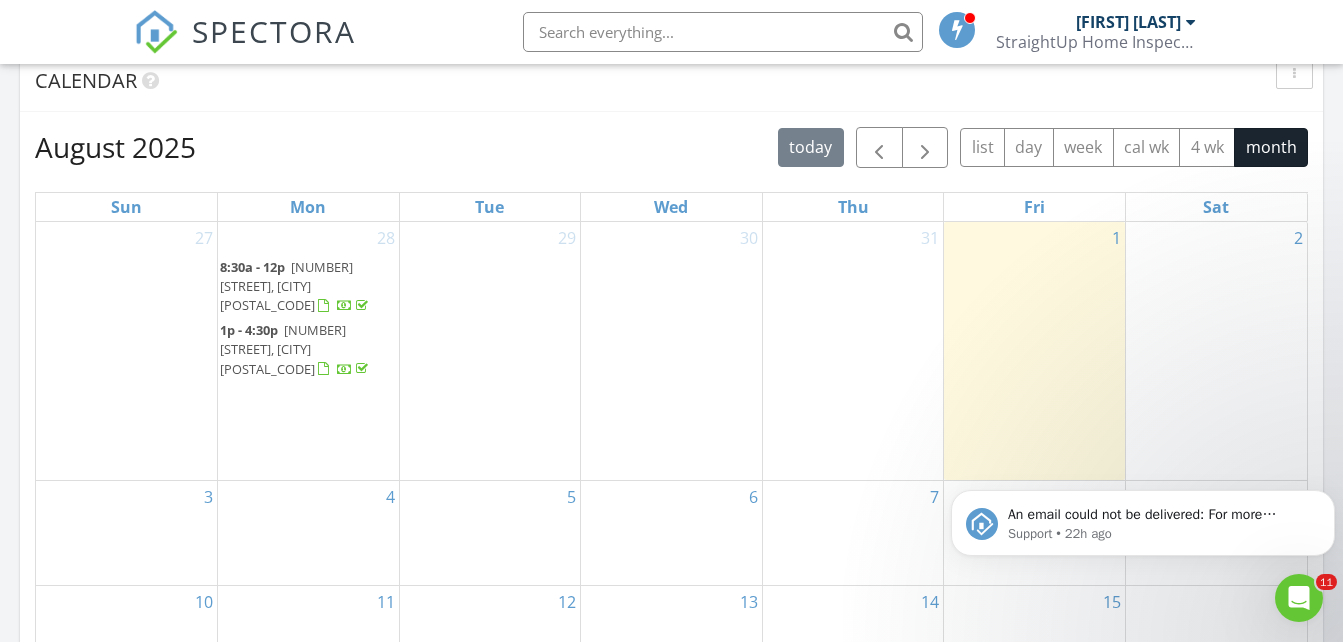 click on "[NUMBER] [STREET], [CITY] [POSTAL_CODE]" at bounding box center (283, 349) 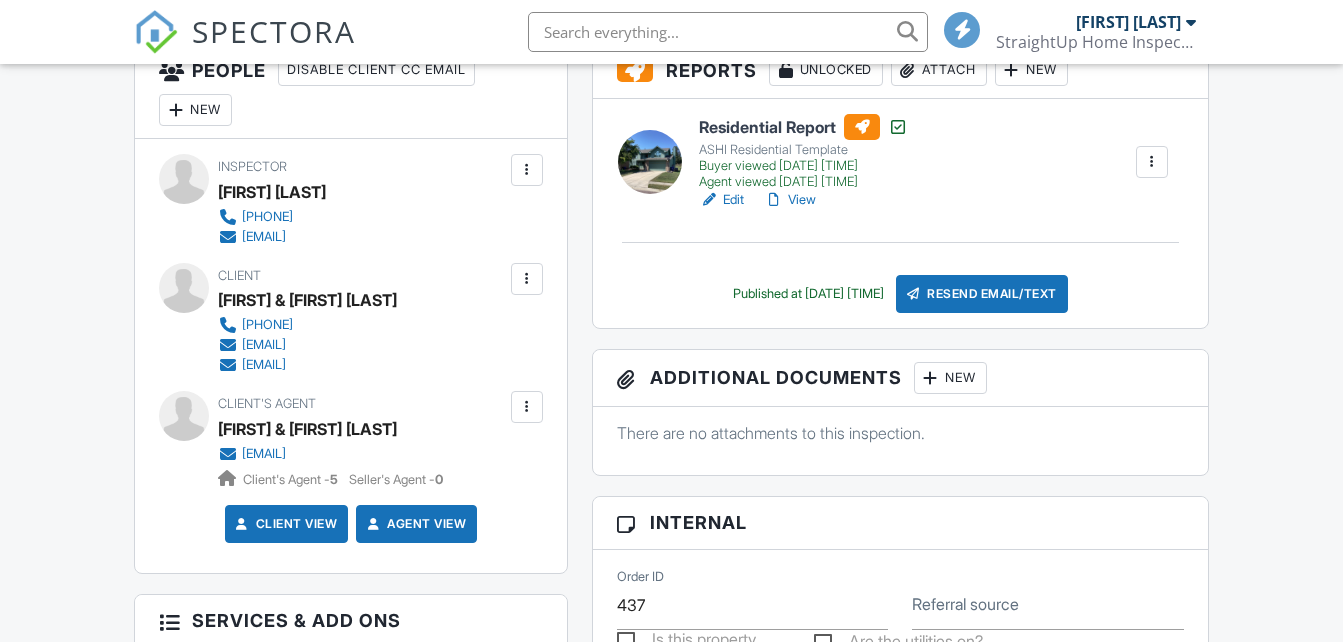 scroll, scrollTop: 569, scrollLeft: 0, axis: vertical 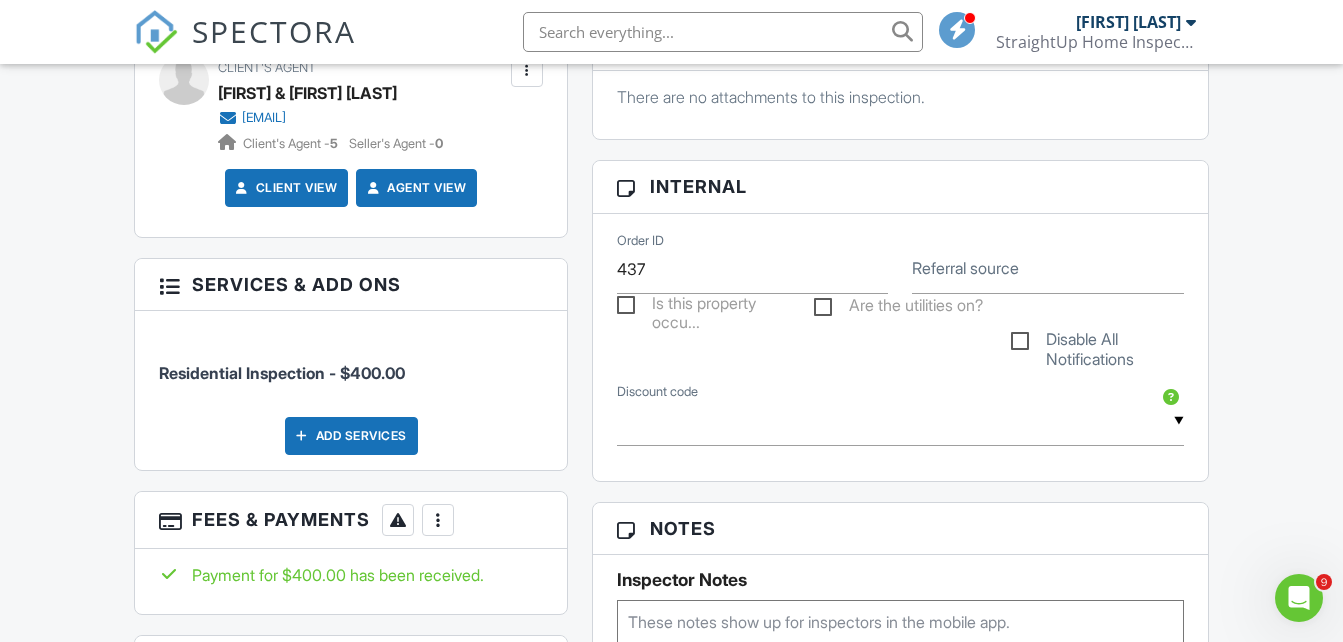 click on "Dashboard
Templates
Contacts
Metrics
Automations
Advanced
Settings
Support Center
Inspection Details
Client View
More
Property Details
Reschedule
Reorder / Copy
Share
Cancel
Delete
Print Order
Convert to V9
View Change Log
[DATE] [TIME]
- [TIME]
[NUMBER] [STREET]
[CITY], [STATE] [POSTAL_CODE]
Built
1996
2280
sq. ft.
Lot Size
9051
sq.ft.
4
bedrooms
3.0
bathrooms
+ −  Leaflet   |   © MapTiler   © OpenStreetMap contributors
All emails and texts are disabled for this inspection!
Turn on emails and texts
Turn on and Requeue Notifications
Reports
Unlocked
Attach
New
Residential Report
ASHI Residential Template" at bounding box center (671, 664) 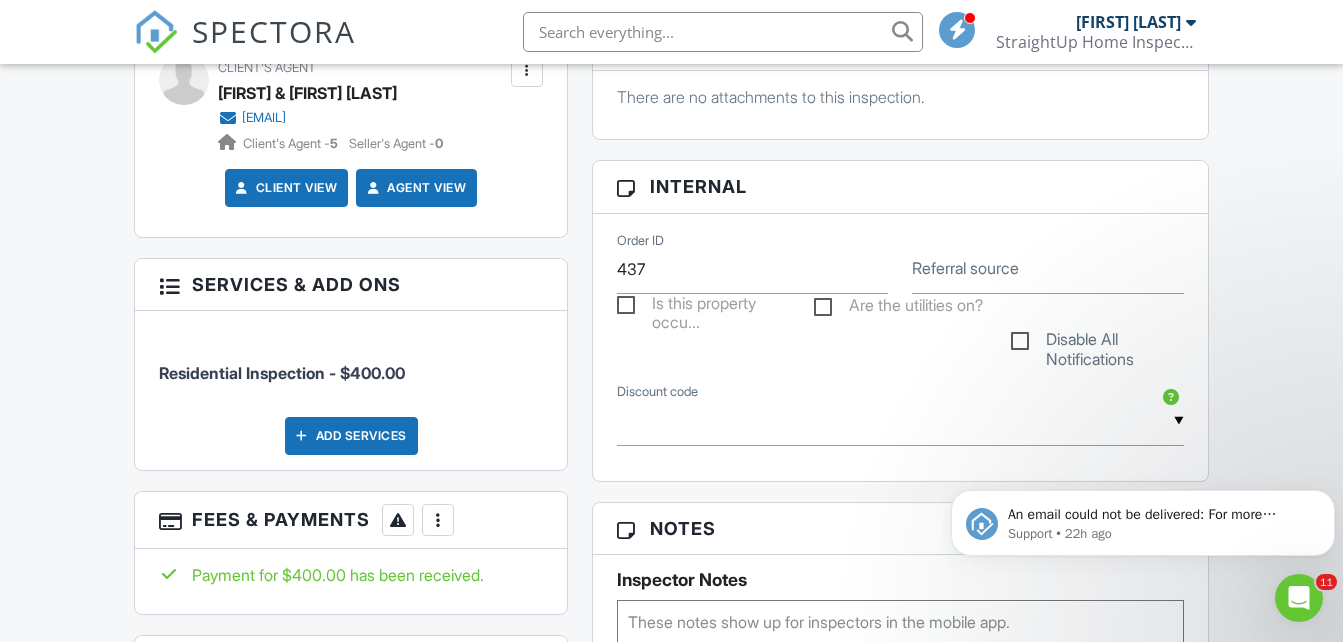 scroll, scrollTop: 0, scrollLeft: 0, axis: both 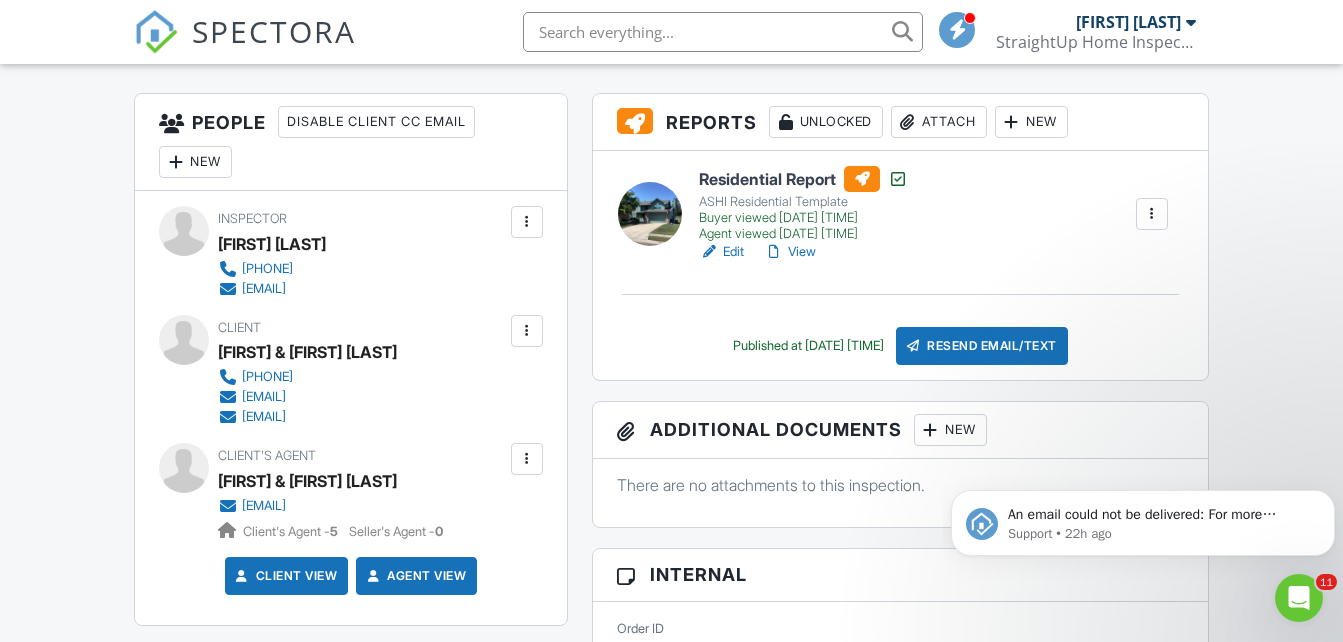 click at bounding box center [527, 459] 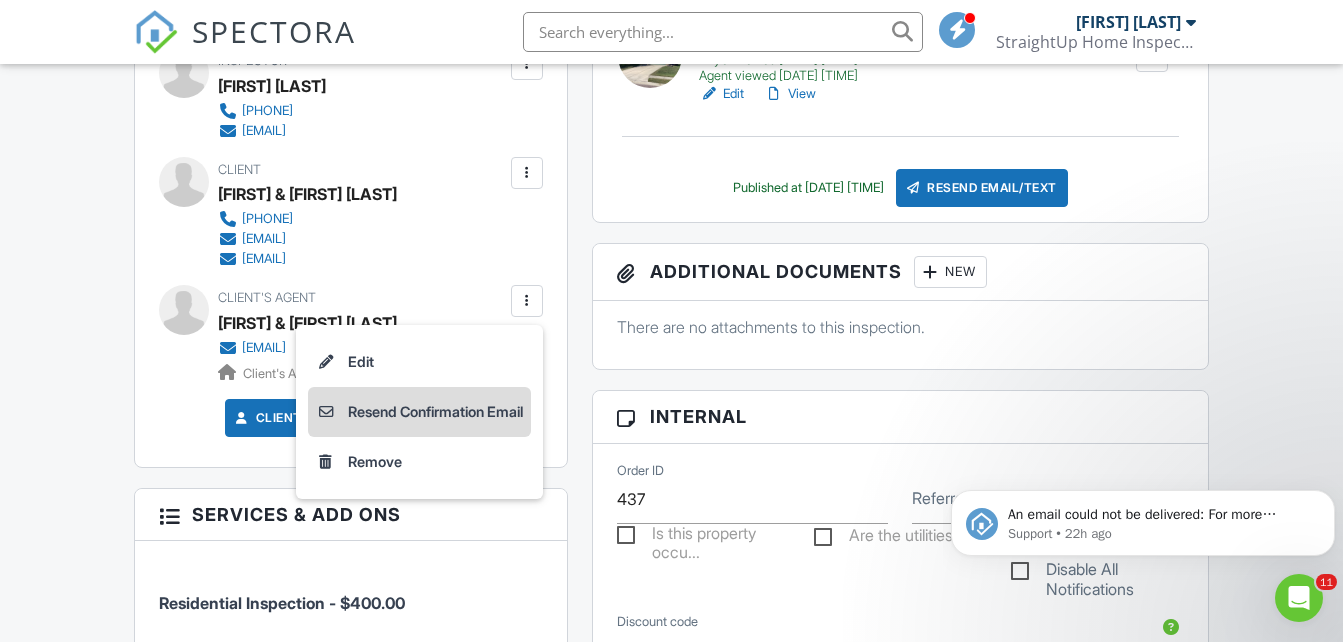 scroll, scrollTop: 652, scrollLeft: 0, axis: vertical 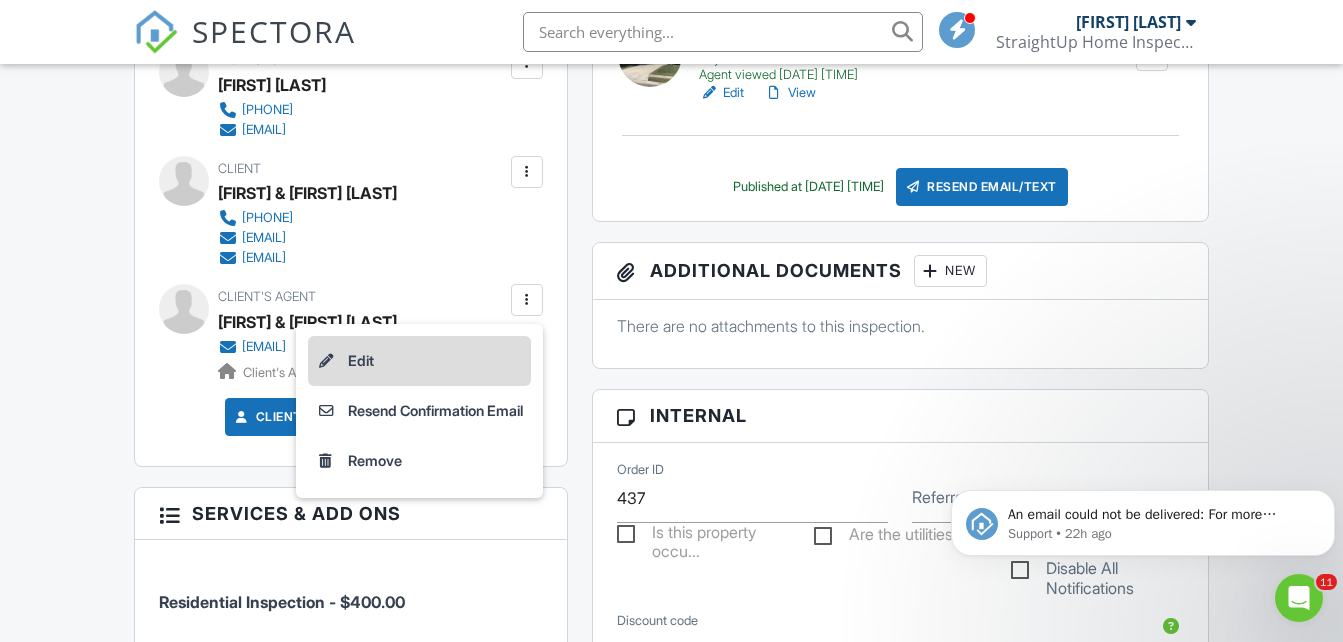 click on "Edit" at bounding box center (419, 361) 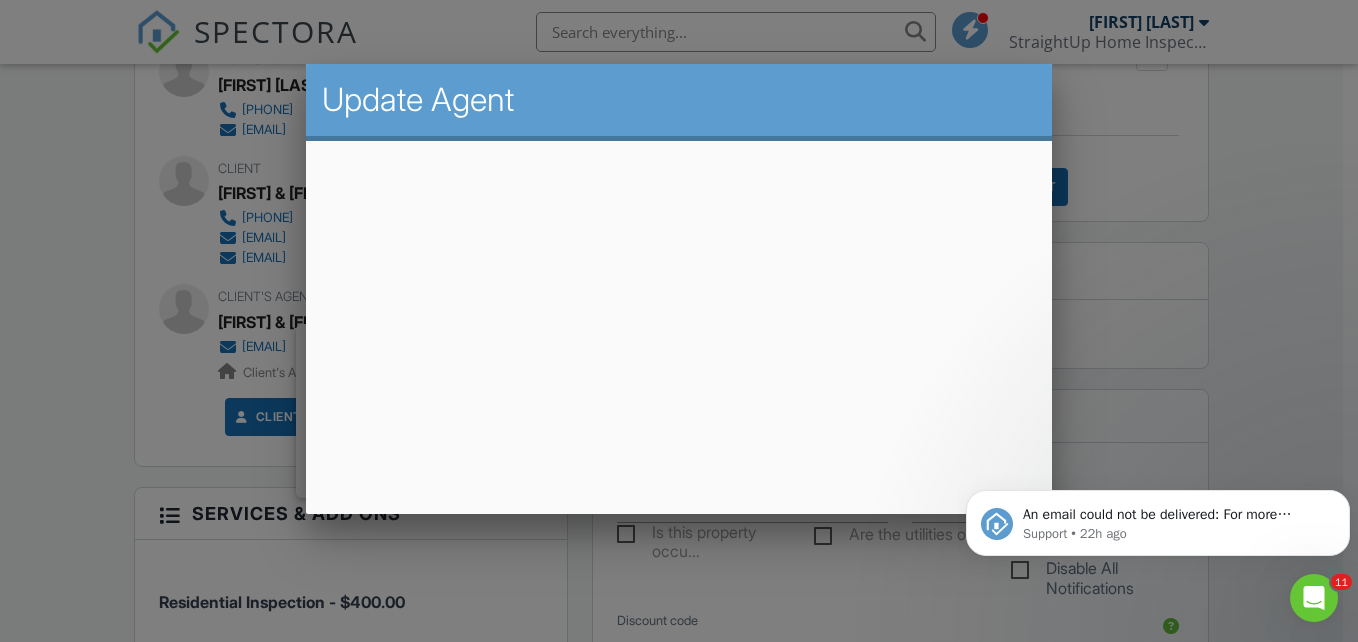 click at bounding box center [679, 301] 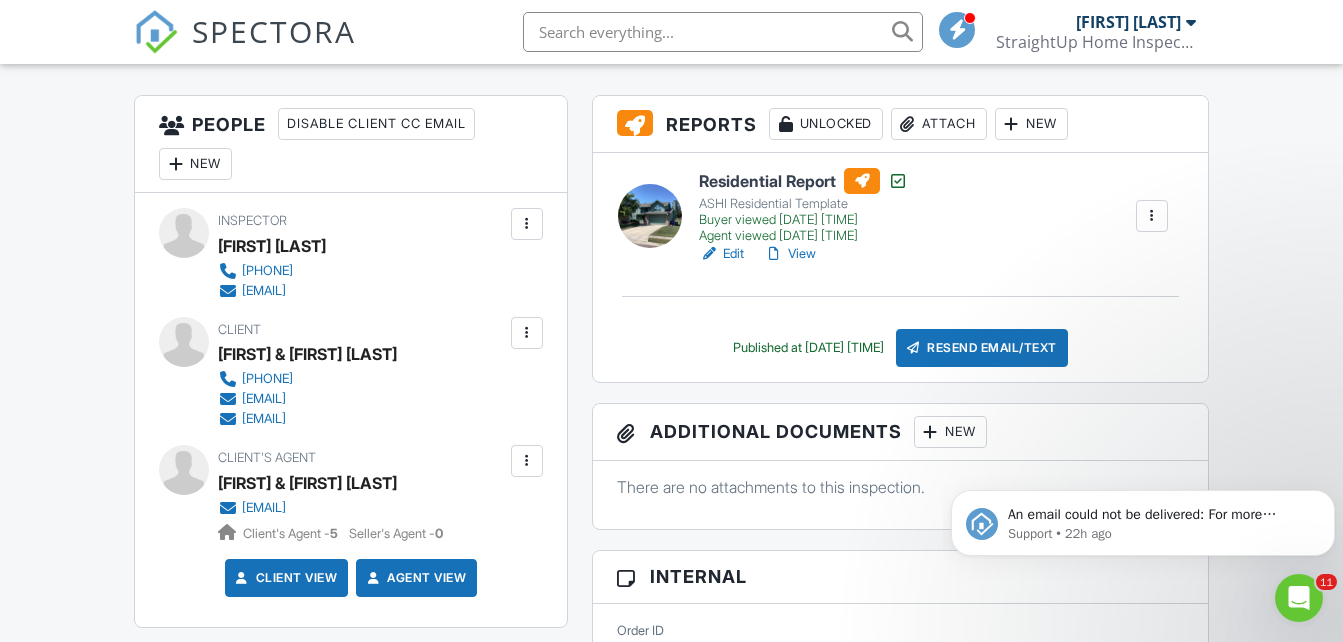 scroll, scrollTop: 479, scrollLeft: 0, axis: vertical 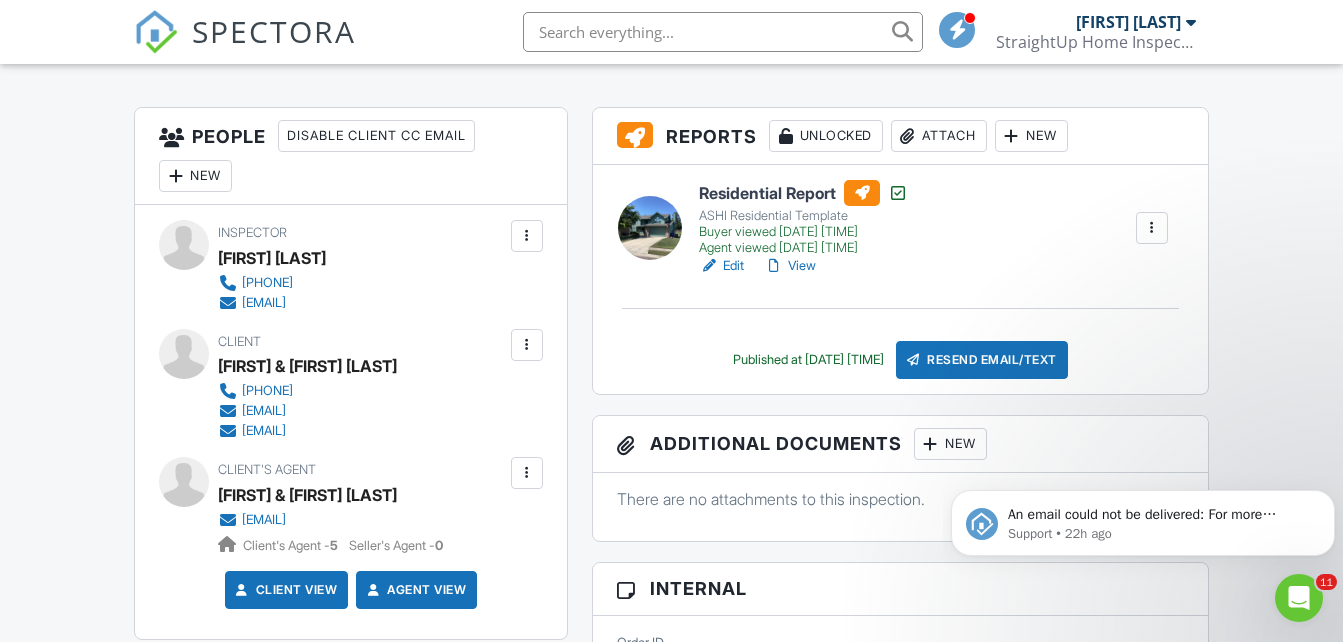 click on "View" at bounding box center [790, 266] 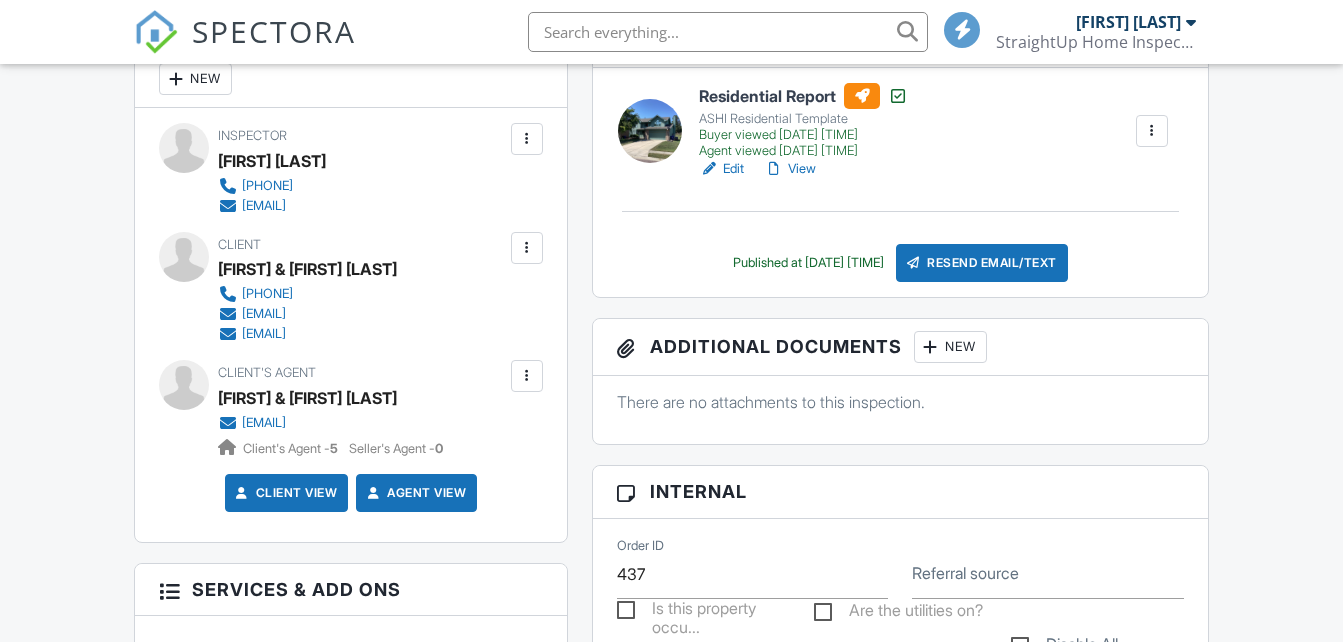 scroll, scrollTop: 672, scrollLeft: 0, axis: vertical 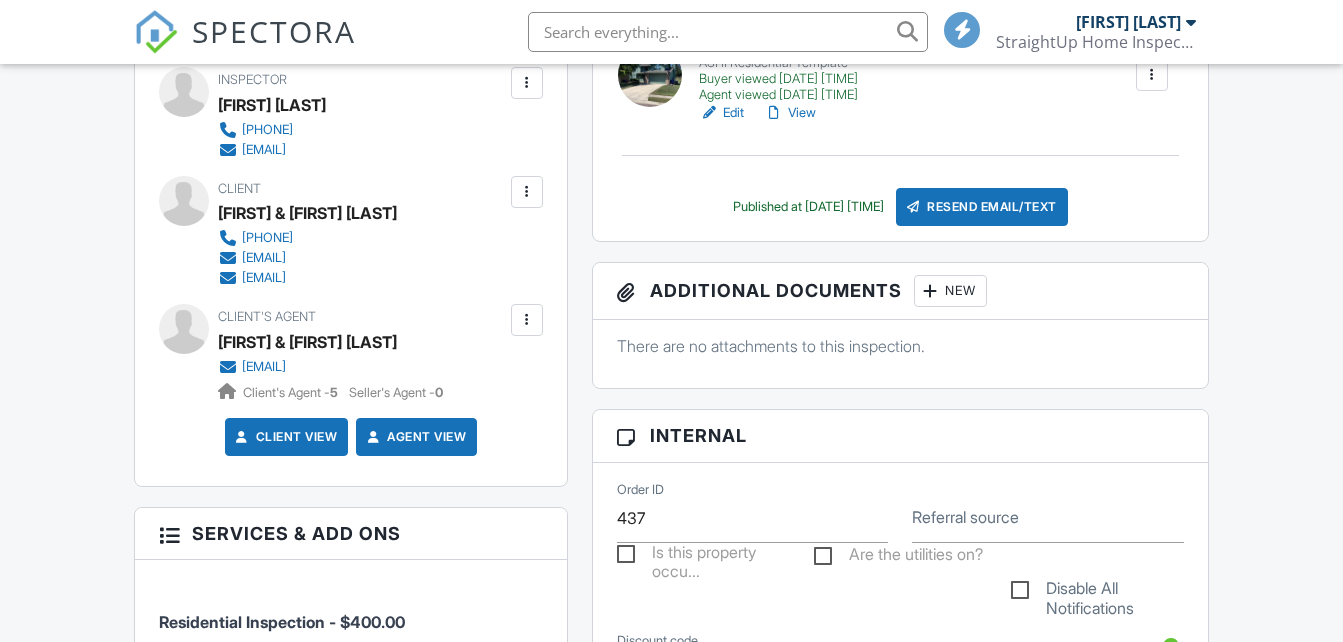 click at bounding box center (527, 320) 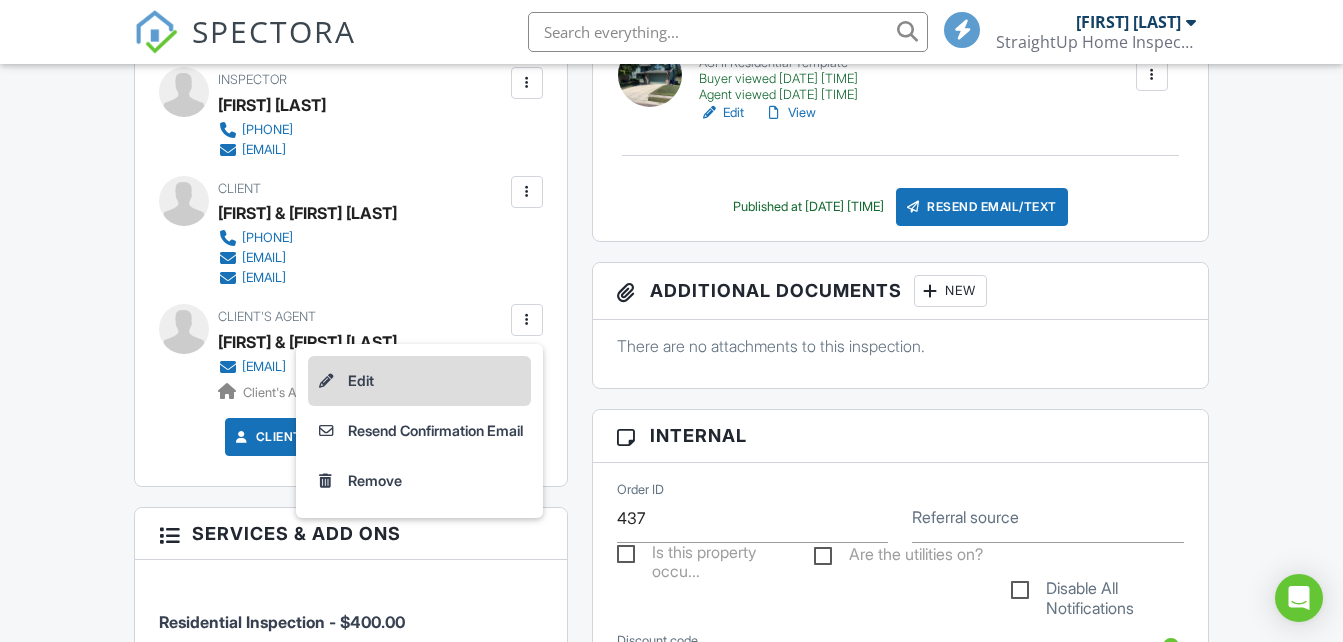 click on "Edit" at bounding box center (419, 381) 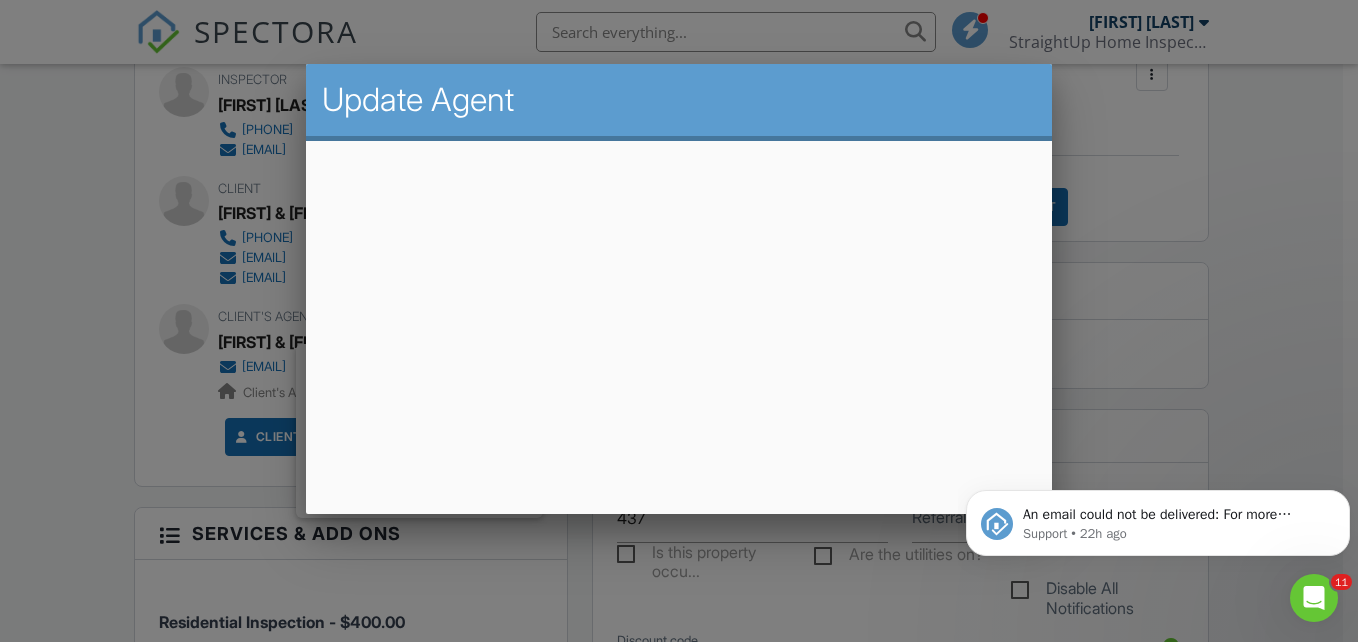 scroll, scrollTop: 0, scrollLeft: 0, axis: both 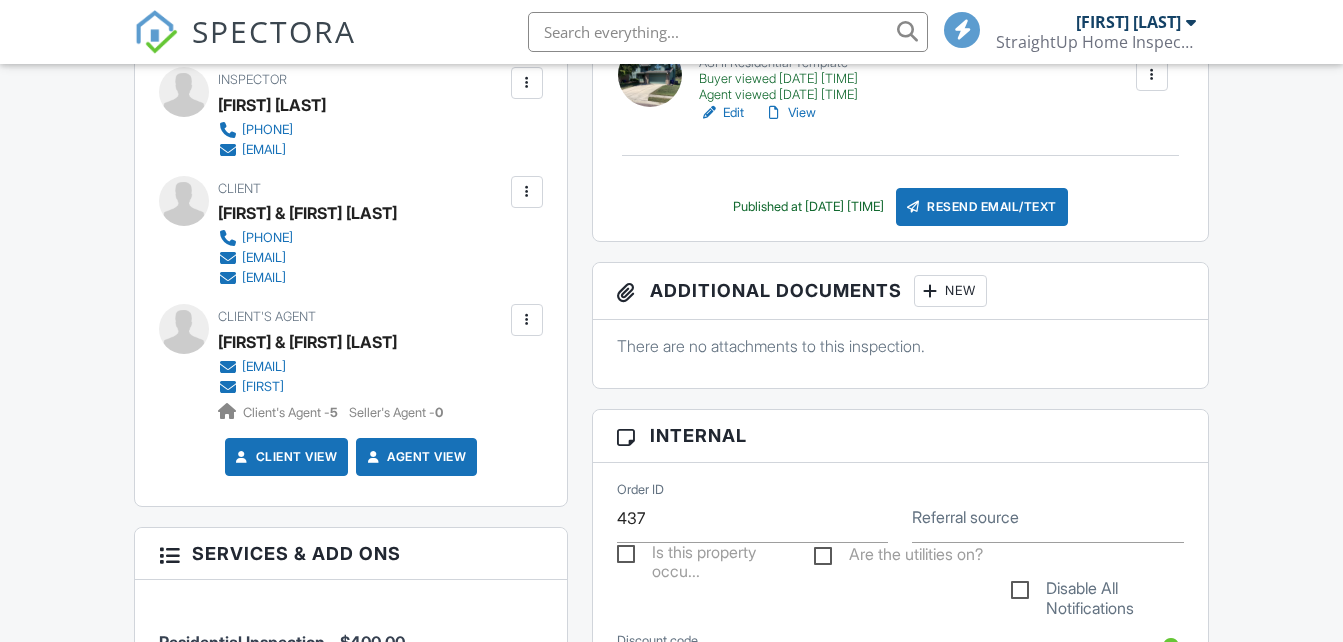 click at bounding box center (527, 320) 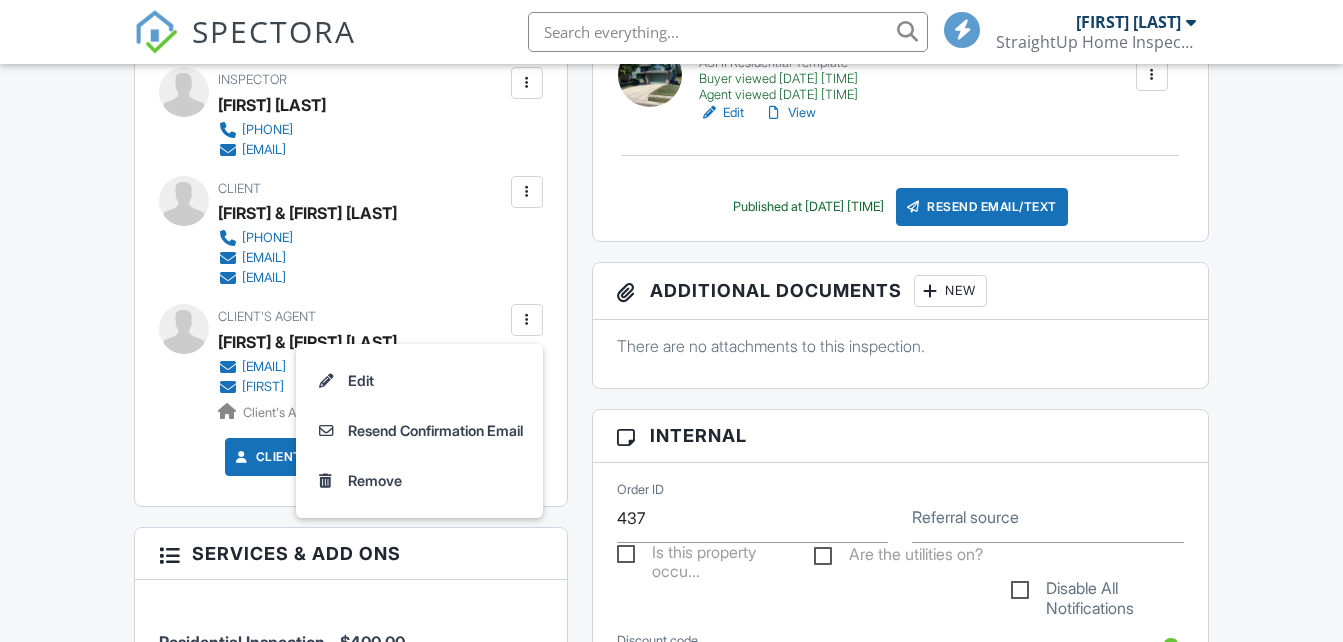scroll, scrollTop: 632, scrollLeft: 0, axis: vertical 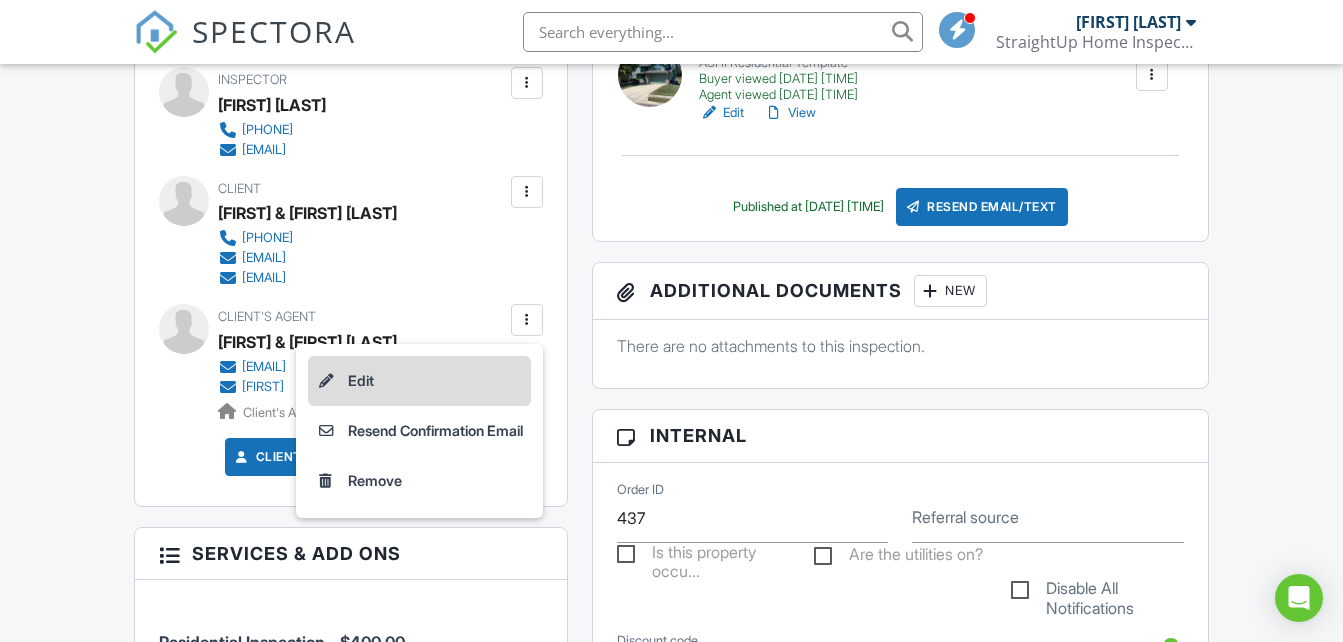 click on "Edit" at bounding box center [419, 381] 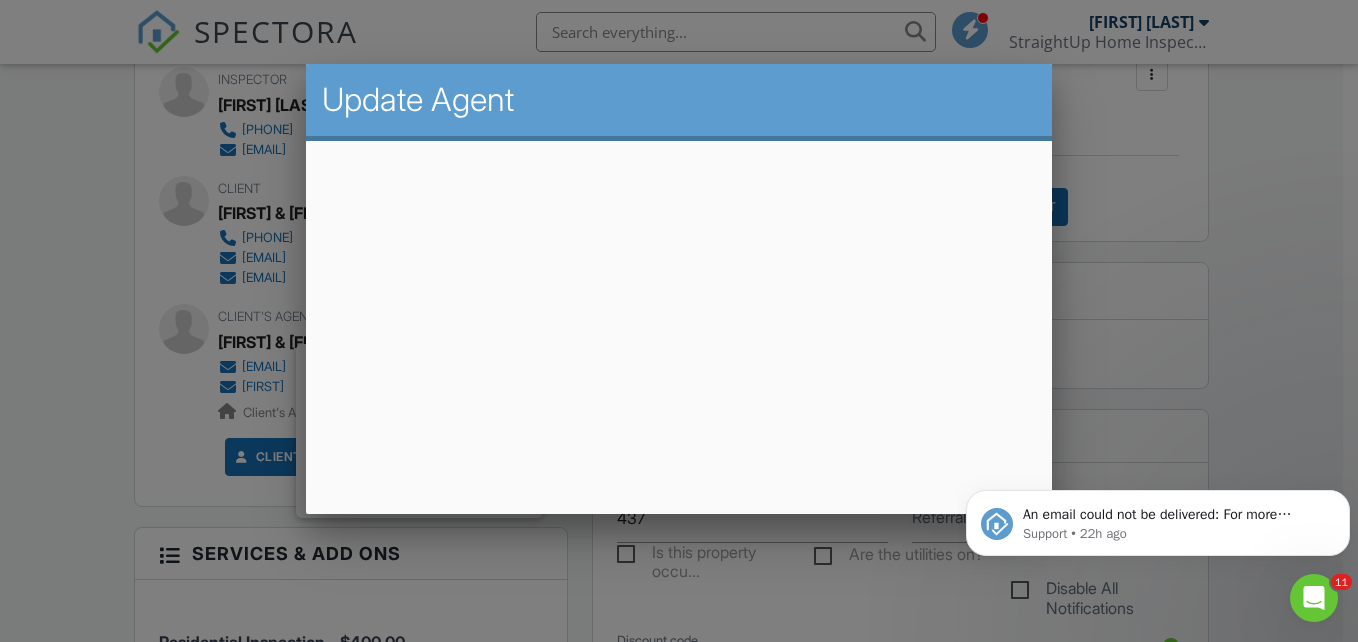 scroll, scrollTop: 0, scrollLeft: 0, axis: both 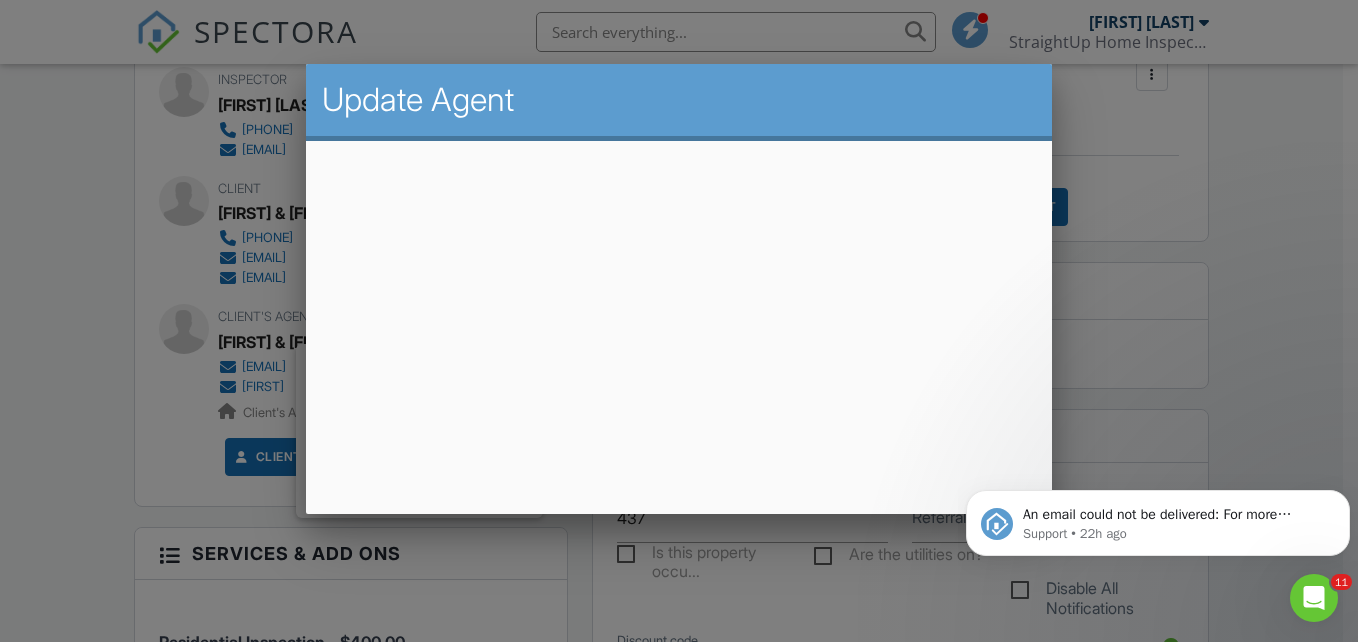click at bounding box center (679, 301) 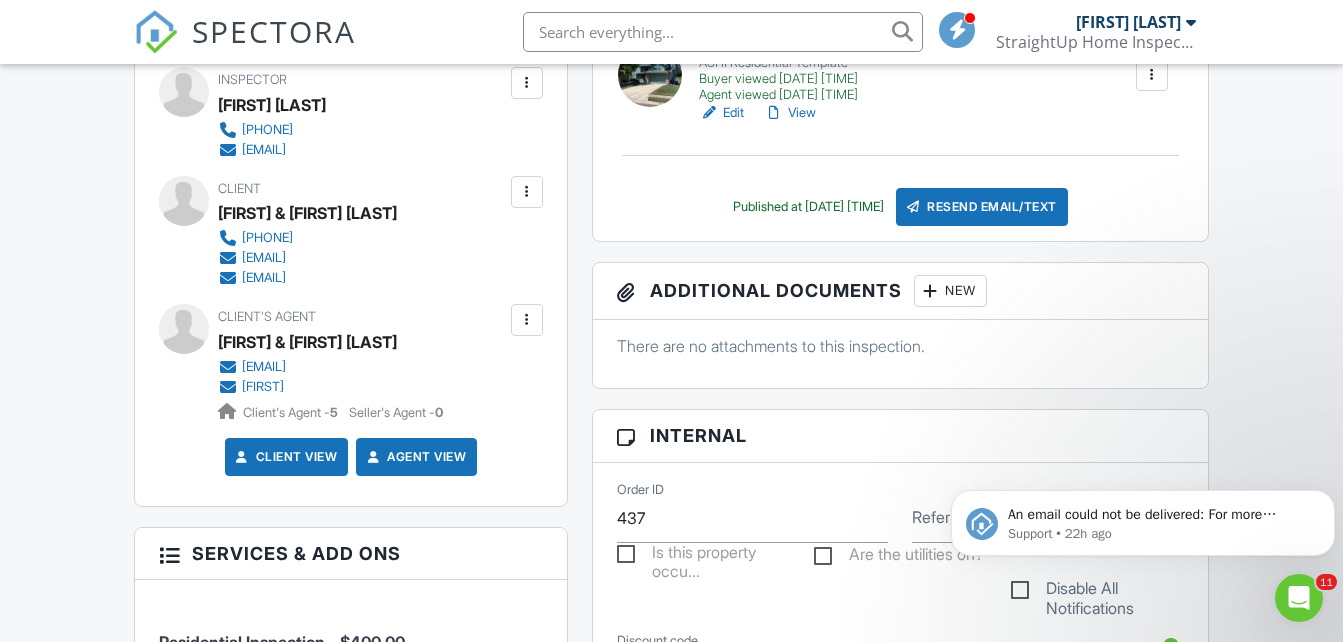 click at bounding box center [527, 320] 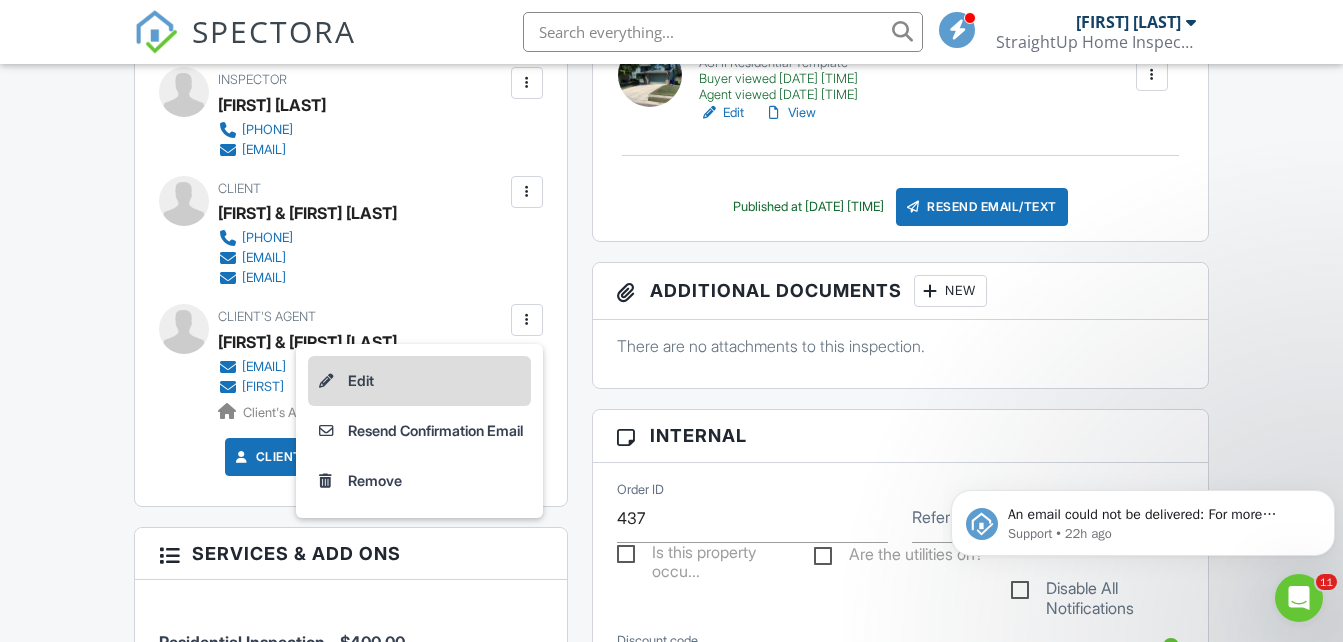 click on "Edit" at bounding box center (419, 381) 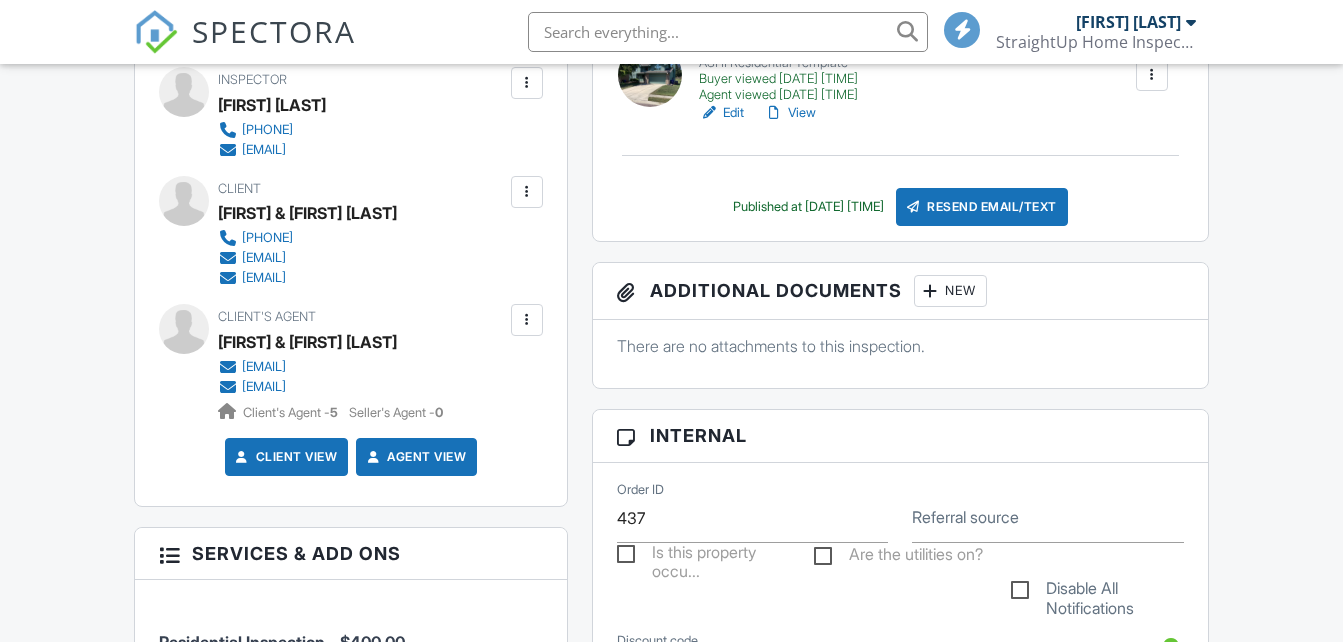 scroll, scrollTop: 632, scrollLeft: 0, axis: vertical 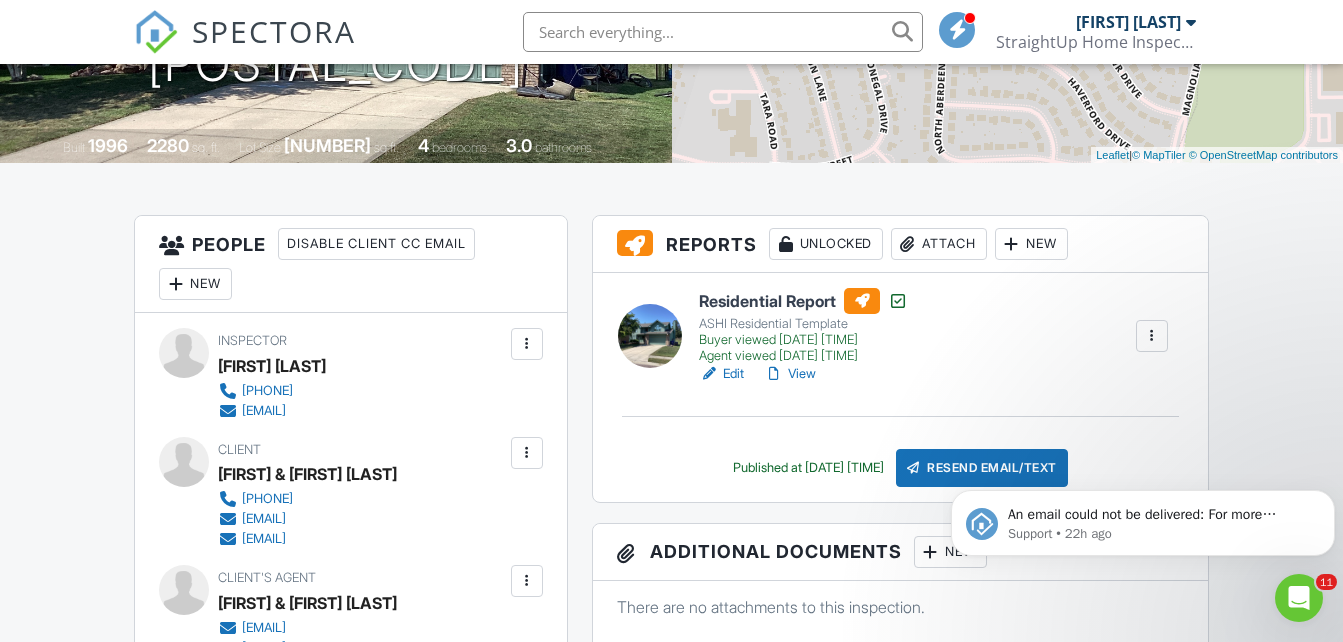 click on "View" at bounding box center [790, 374] 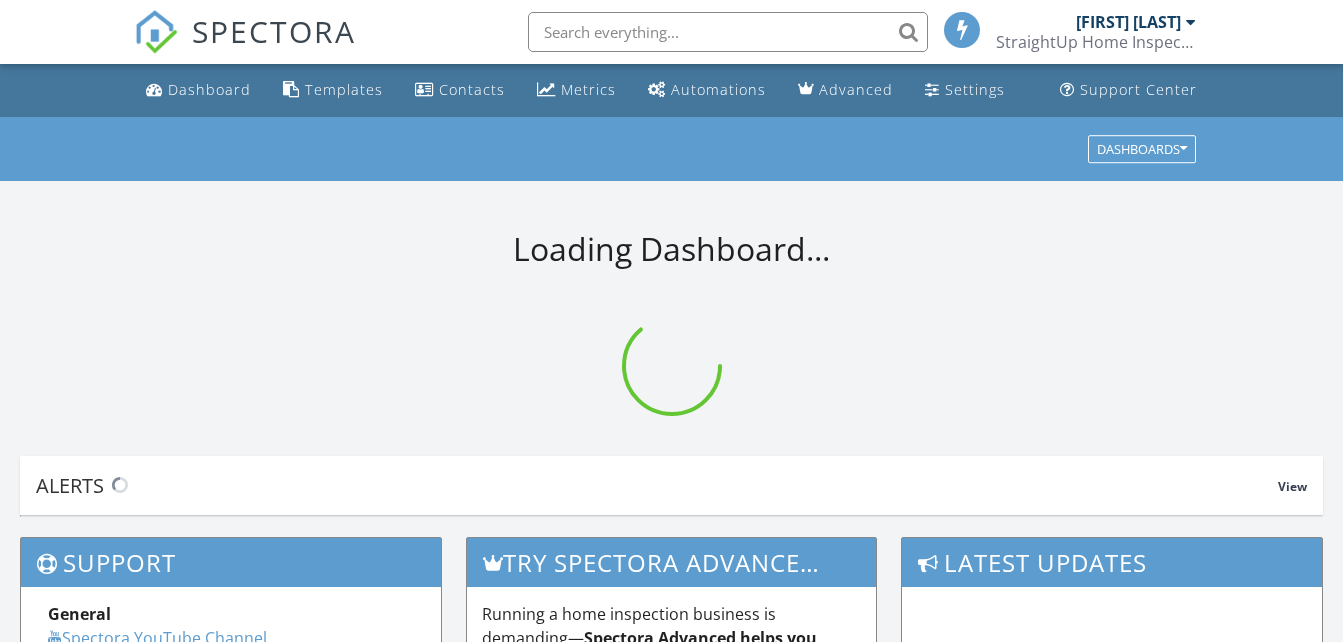 scroll, scrollTop: 0, scrollLeft: 0, axis: both 